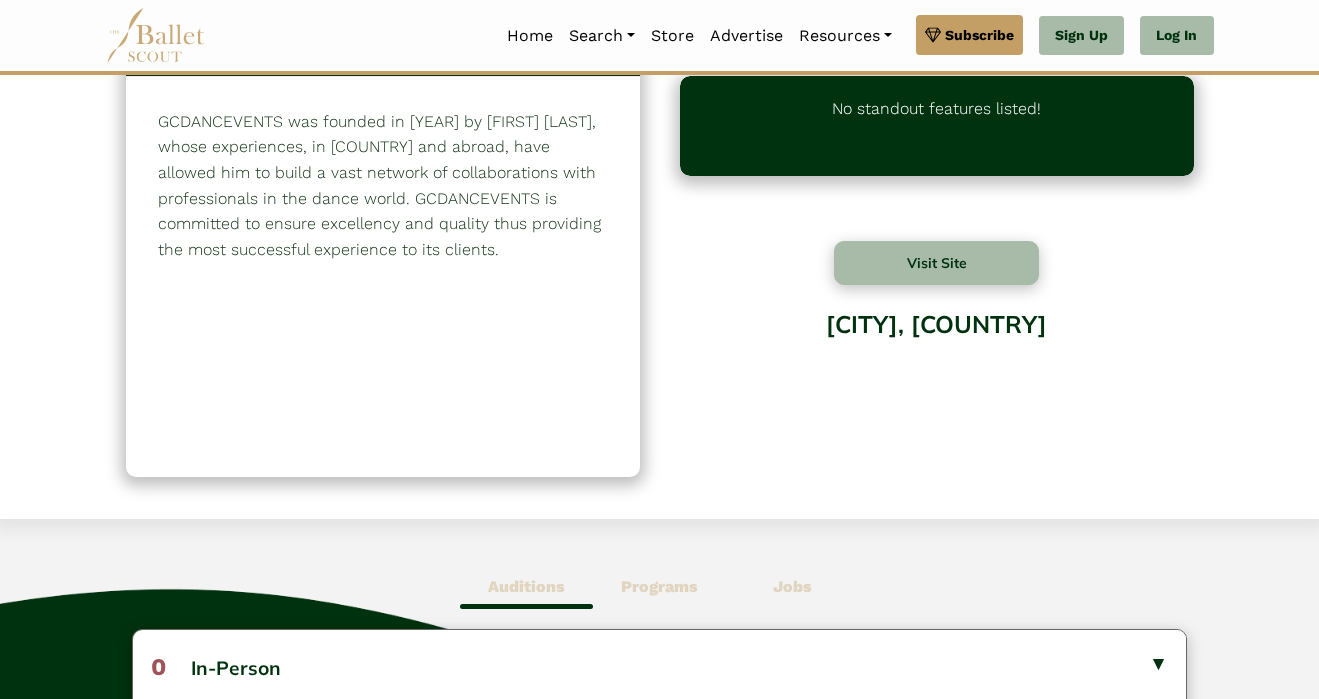 scroll, scrollTop: 0, scrollLeft: 0, axis: both 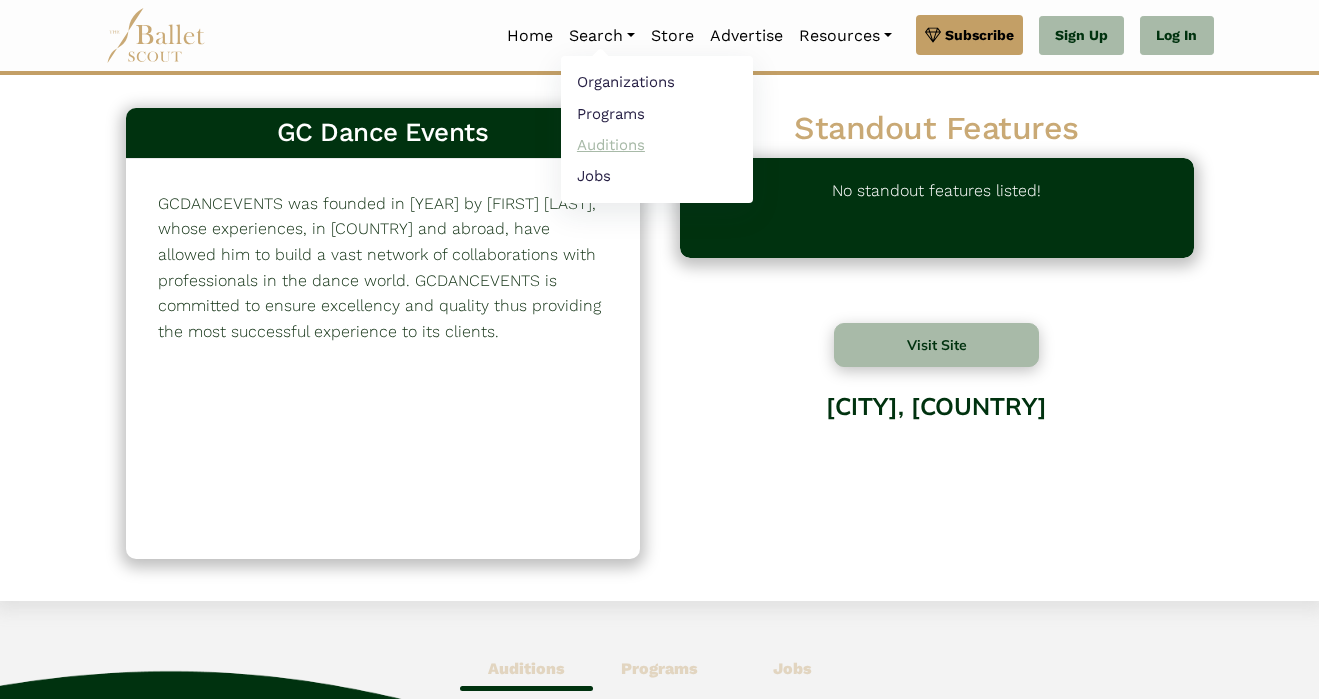 click on "Auditions" at bounding box center [657, 144] 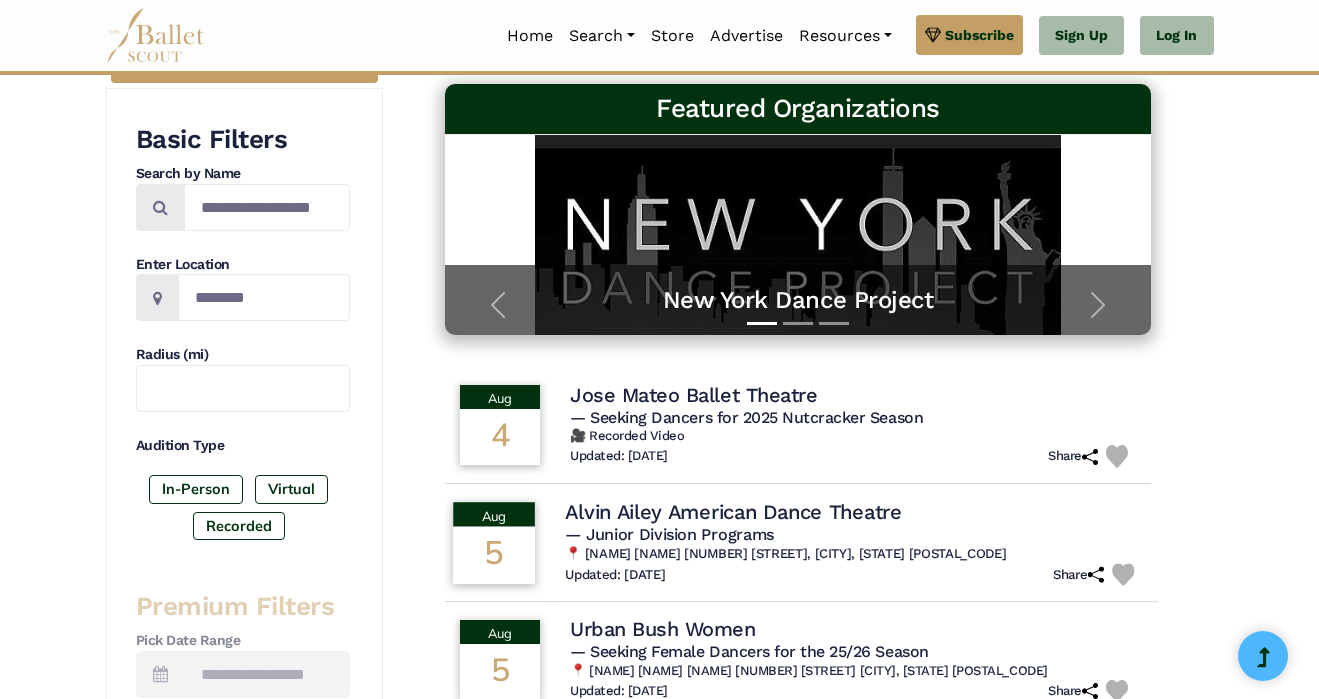 scroll, scrollTop: 248, scrollLeft: 0, axis: vertical 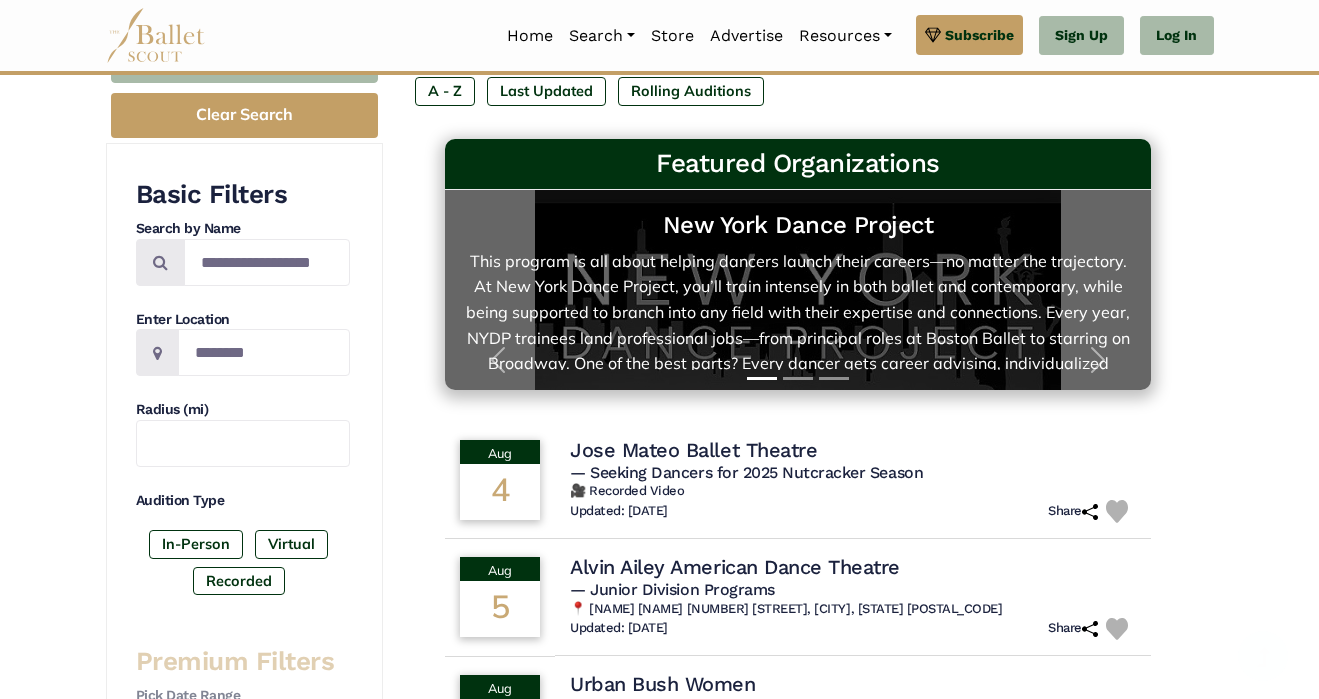 click on "New York Dance Project
This program is all about helping dancers launch their careers—no matter the trajectory. At New York Dance Project, you’ll train intensely in both ballet and contemporary, while being supported to branch into any field with their expertise and connections. Every year, NYDP trainees land professional jobs—from principal roles at Boston Ballet to starring on Broadway. One of the best parts? Every dancer gets career advising, individualized mentoring, and personal support to help them succeed. Auditions are open now for both the trainee program—join in-person or by video submission. Scholarships and visa sponsorships are available." at bounding box center (798, 290) 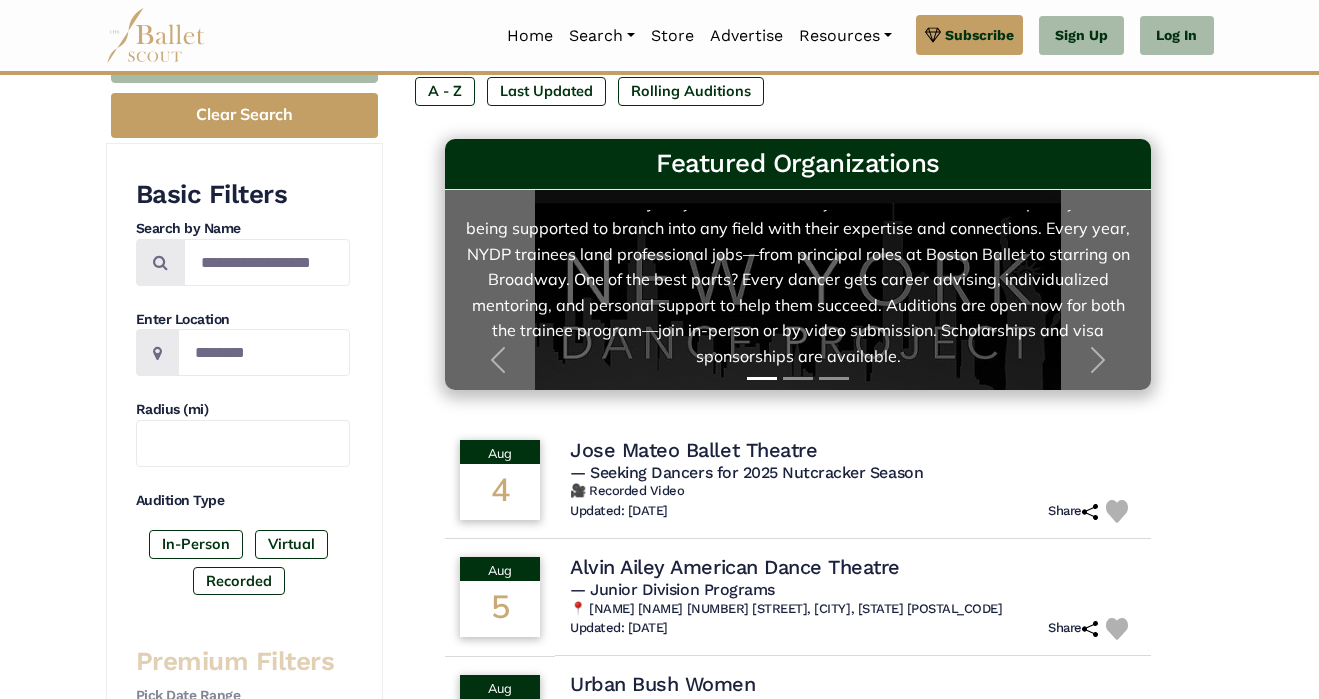 scroll, scrollTop: 83, scrollLeft: 0, axis: vertical 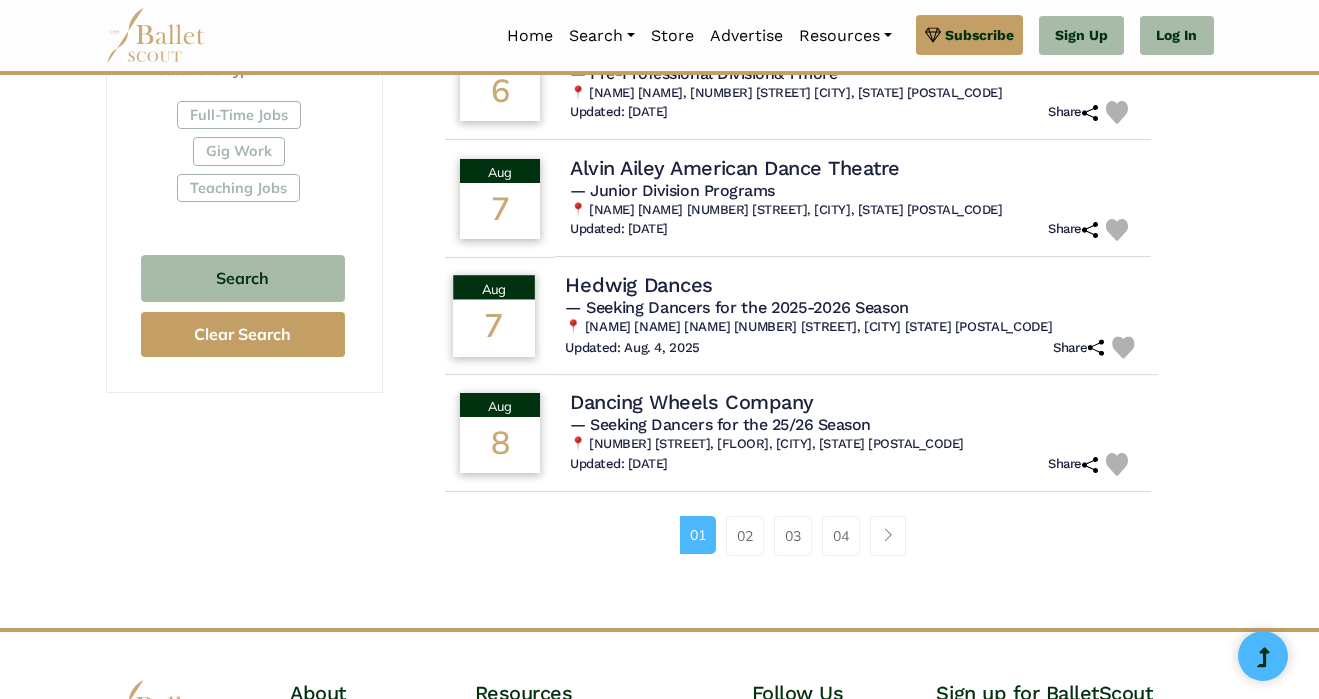 click on "Hedwig Dances" at bounding box center (640, 284) 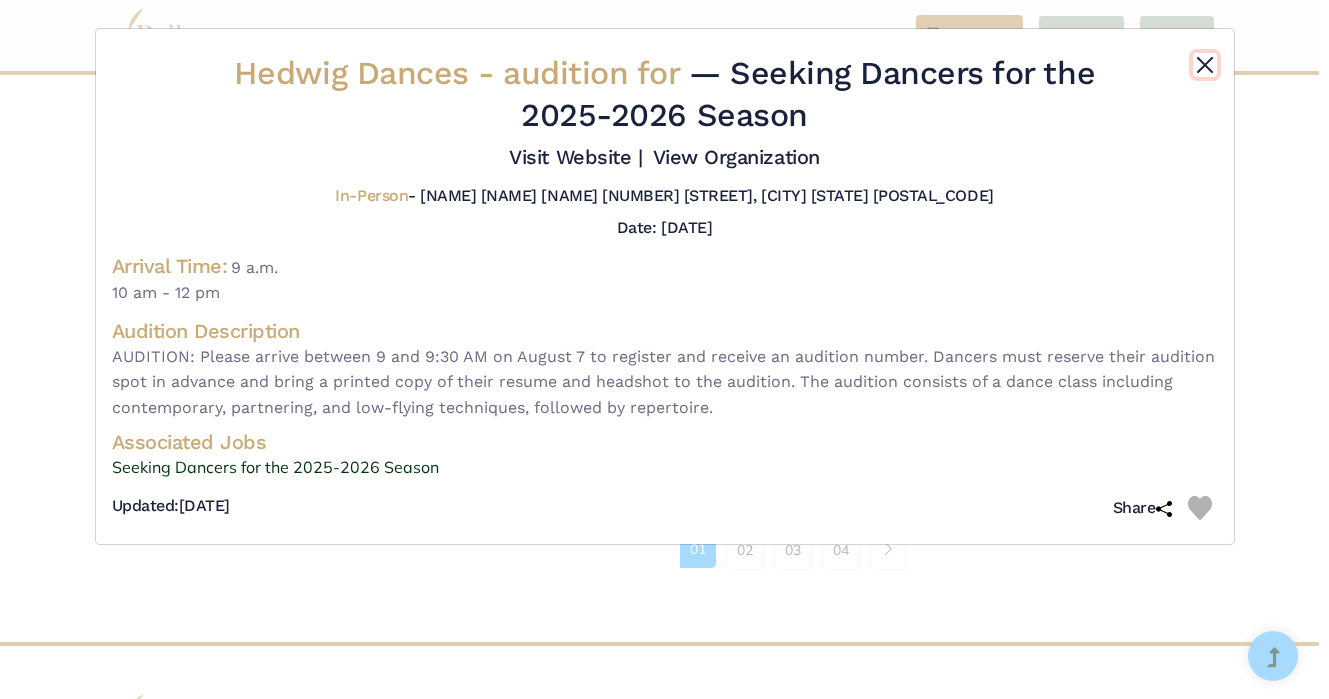 click at bounding box center (1205, 65) 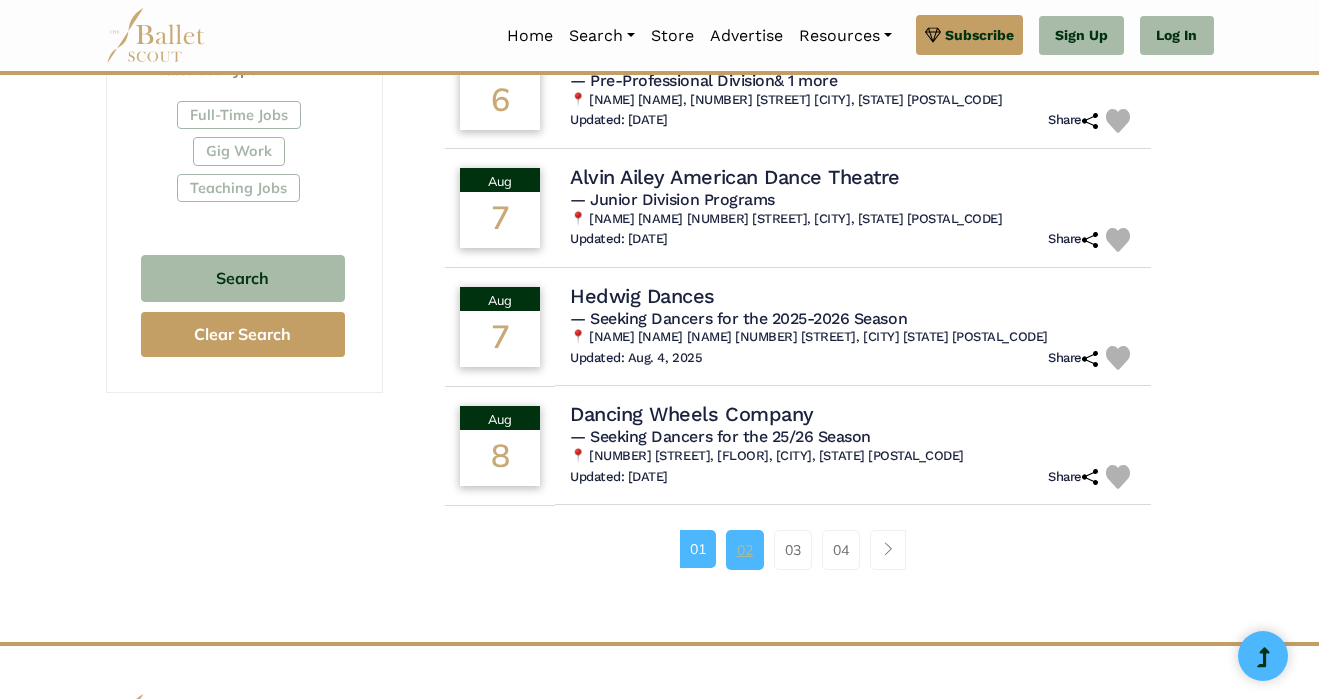 click on "02" at bounding box center [745, 550] 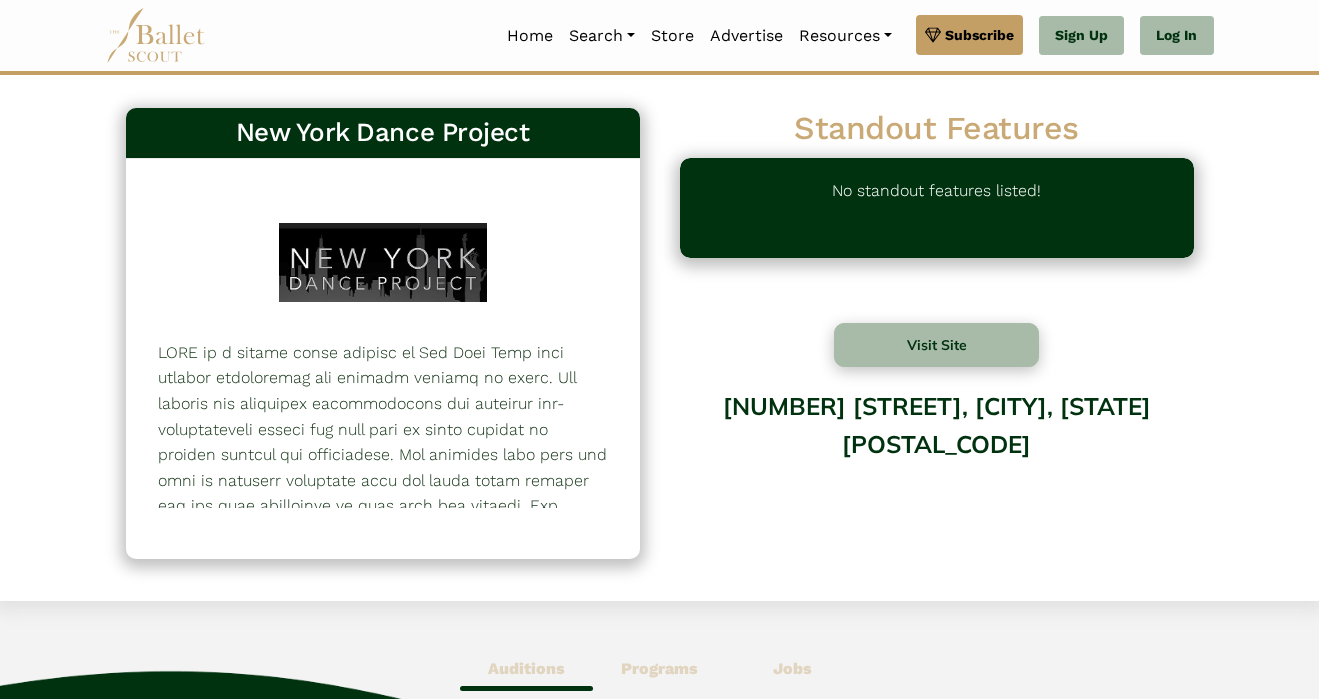 scroll, scrollTop: 0, scrollLeft: 0, axis: both 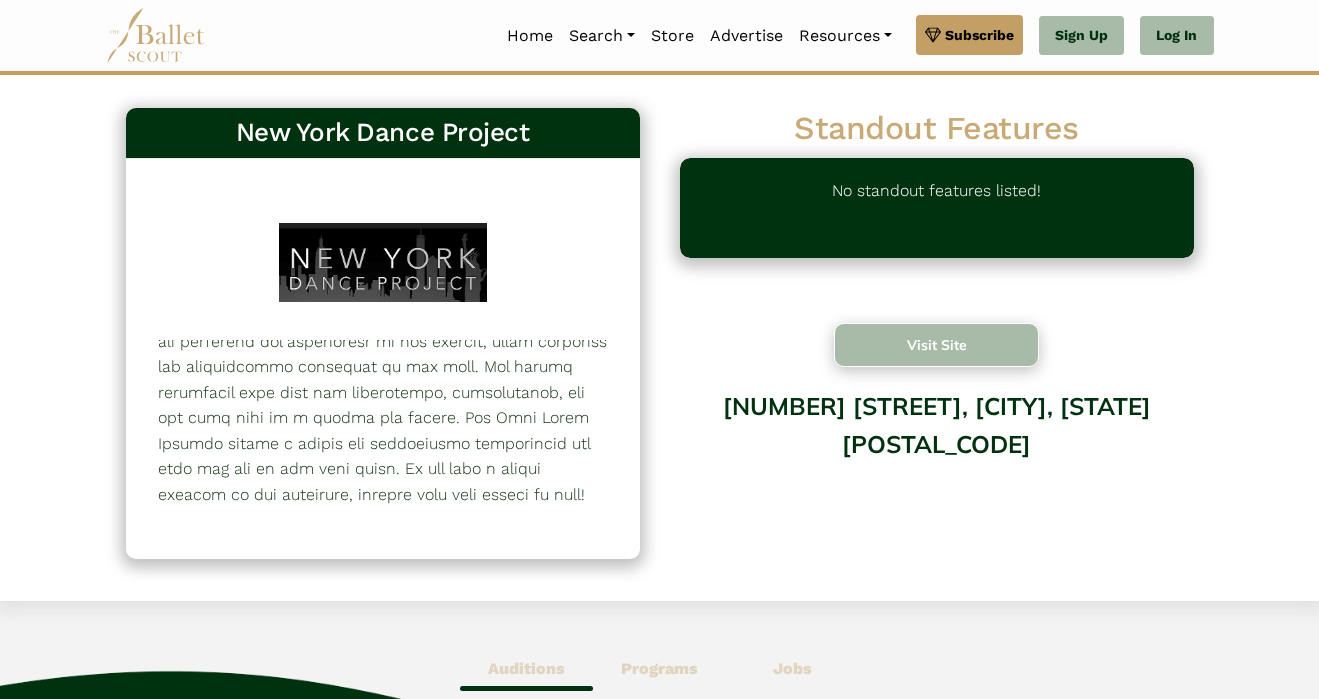 click on "Visit Site" at bounding box center [937, 345] 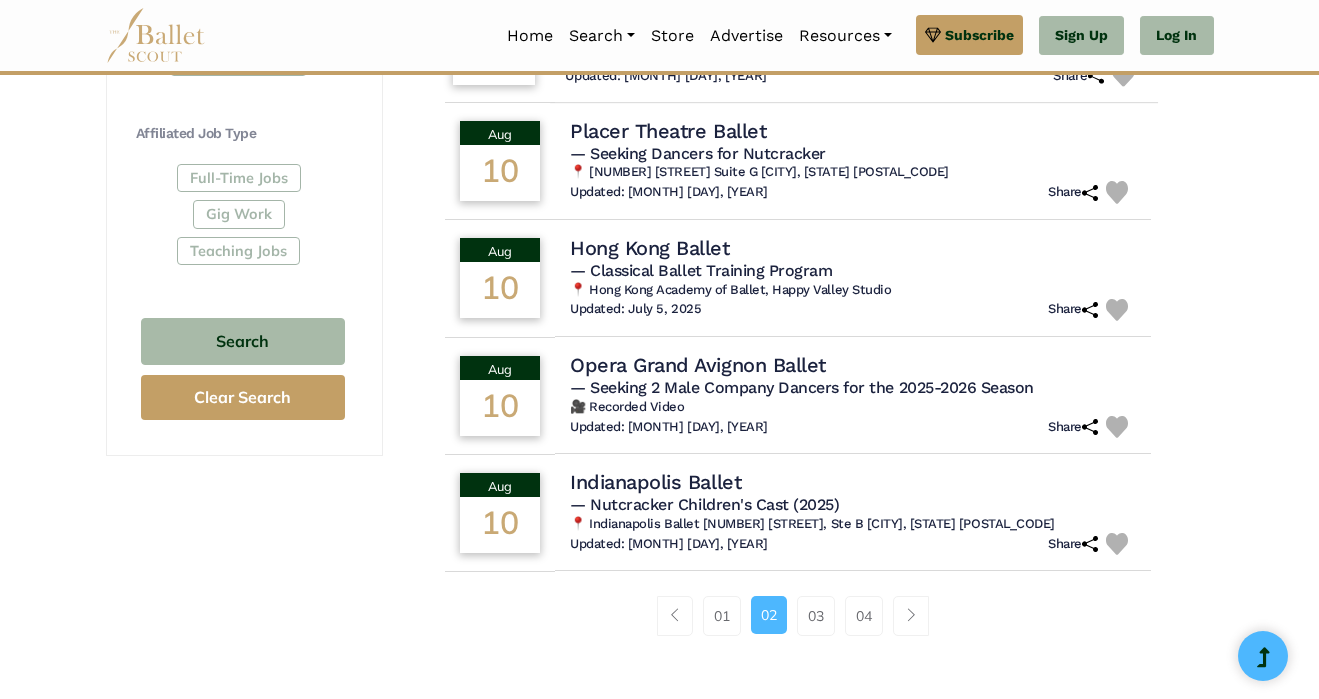 scroll, scrollTop: 1172, scrollLeft: 0, axis: vertical 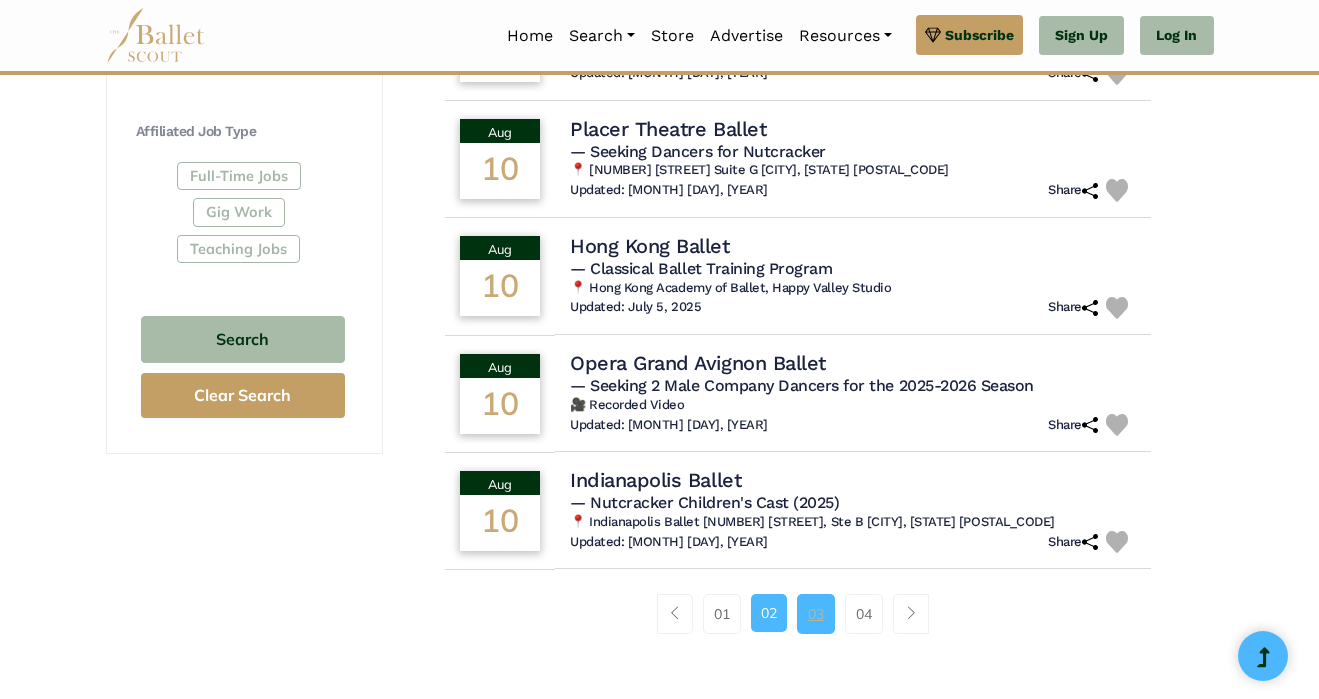 click on "03" at bounding box center (816, 614) 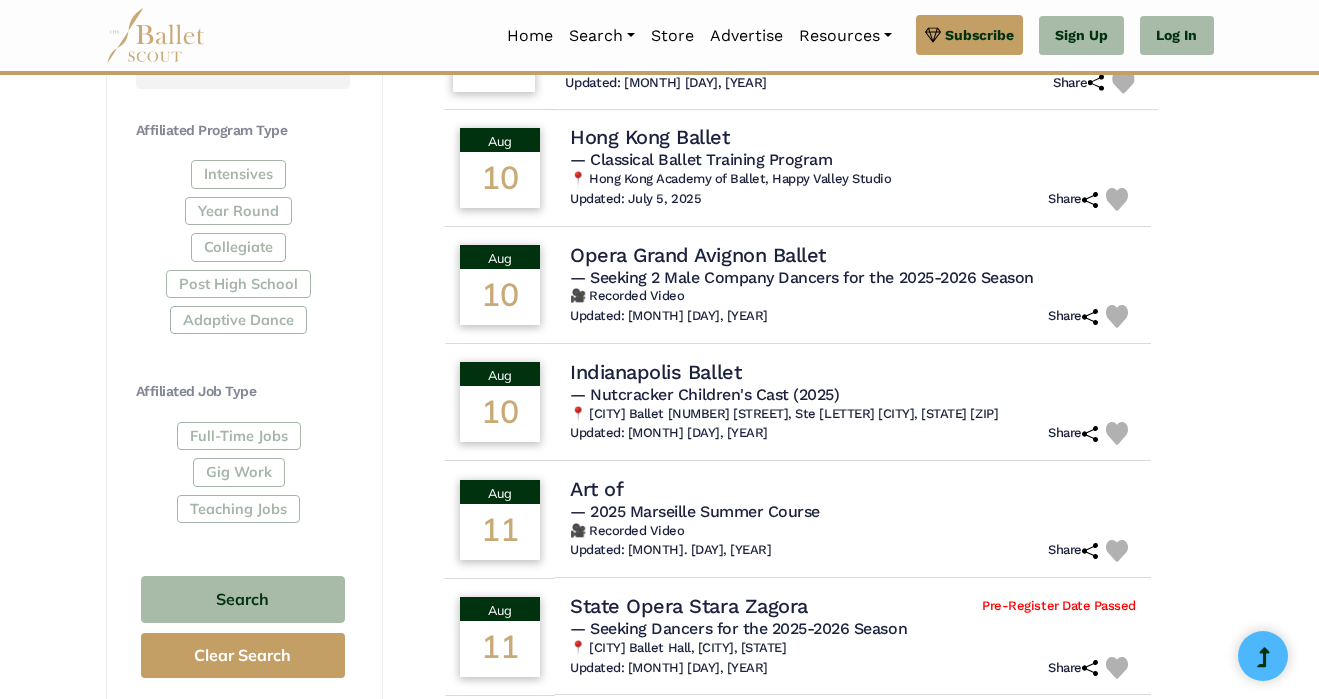 scroll, scrollTop: 1173, scrollLeft: 0, axis: vertical 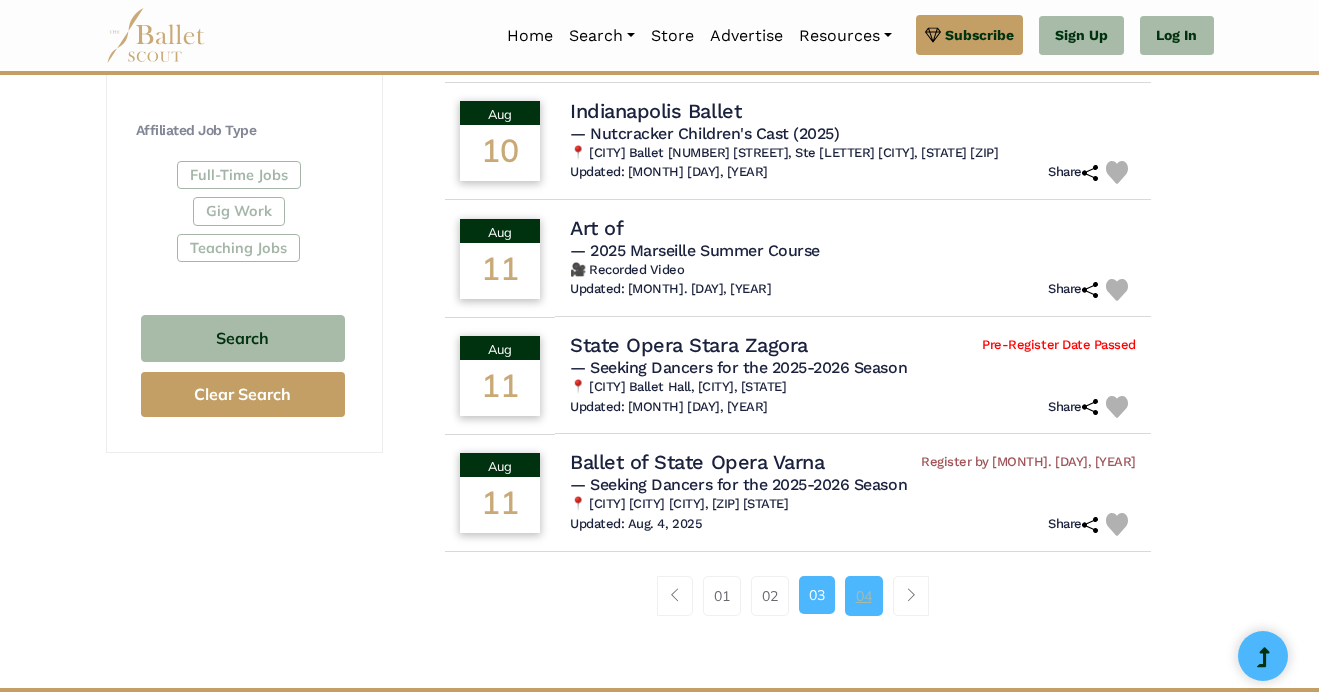 click on "04" at bounding box center (864, 596) 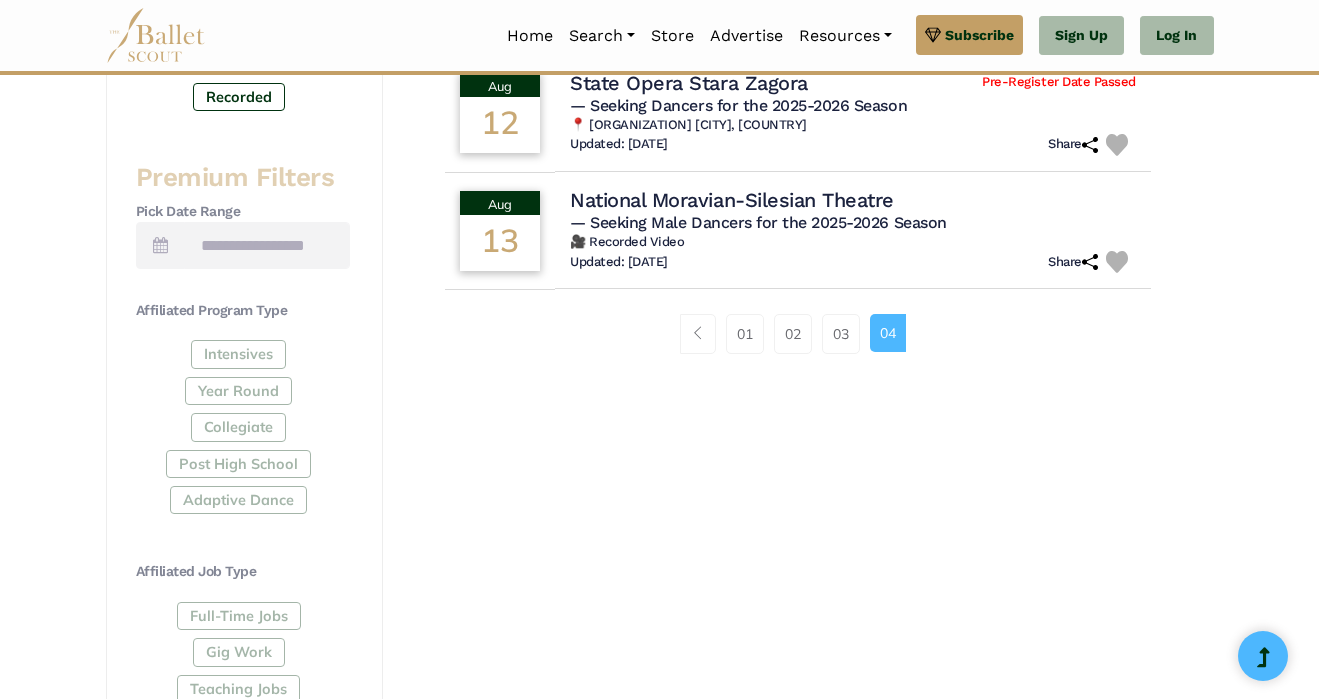 scroll, scrollTop: 0, scrollLeft: 0, axis: both 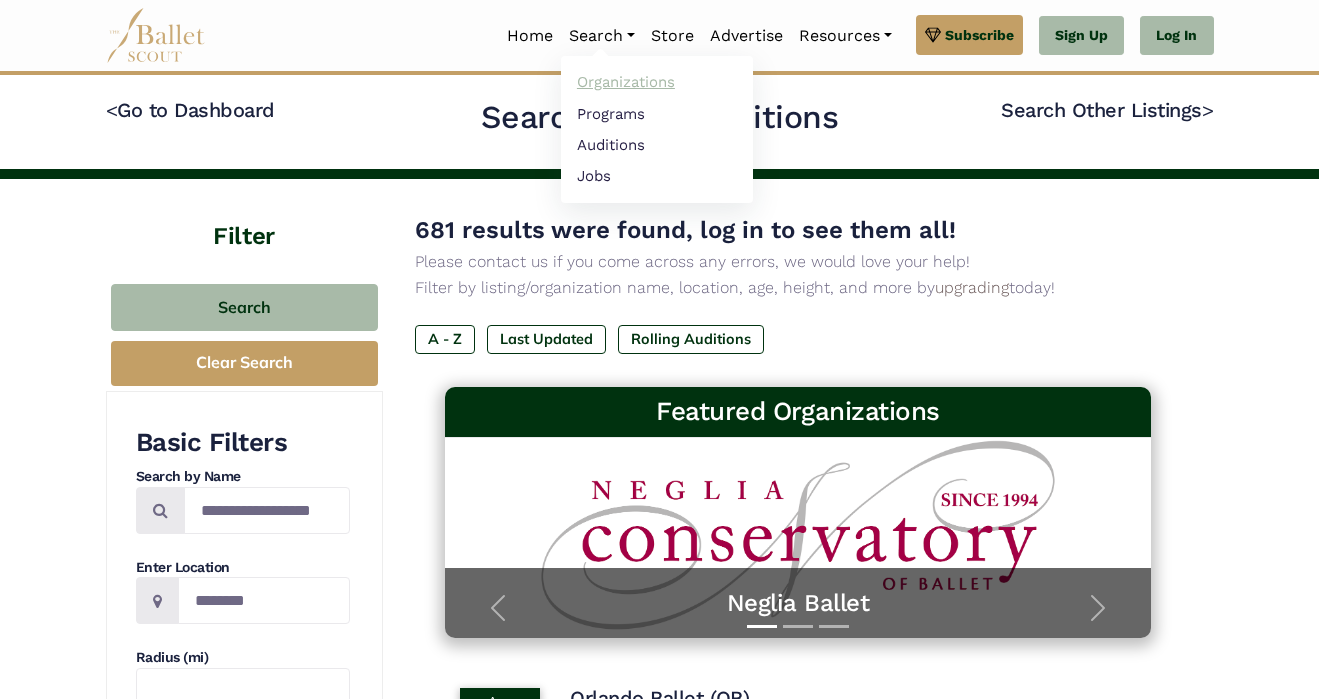 click on "Organizations" at bounding box center [657, 82] 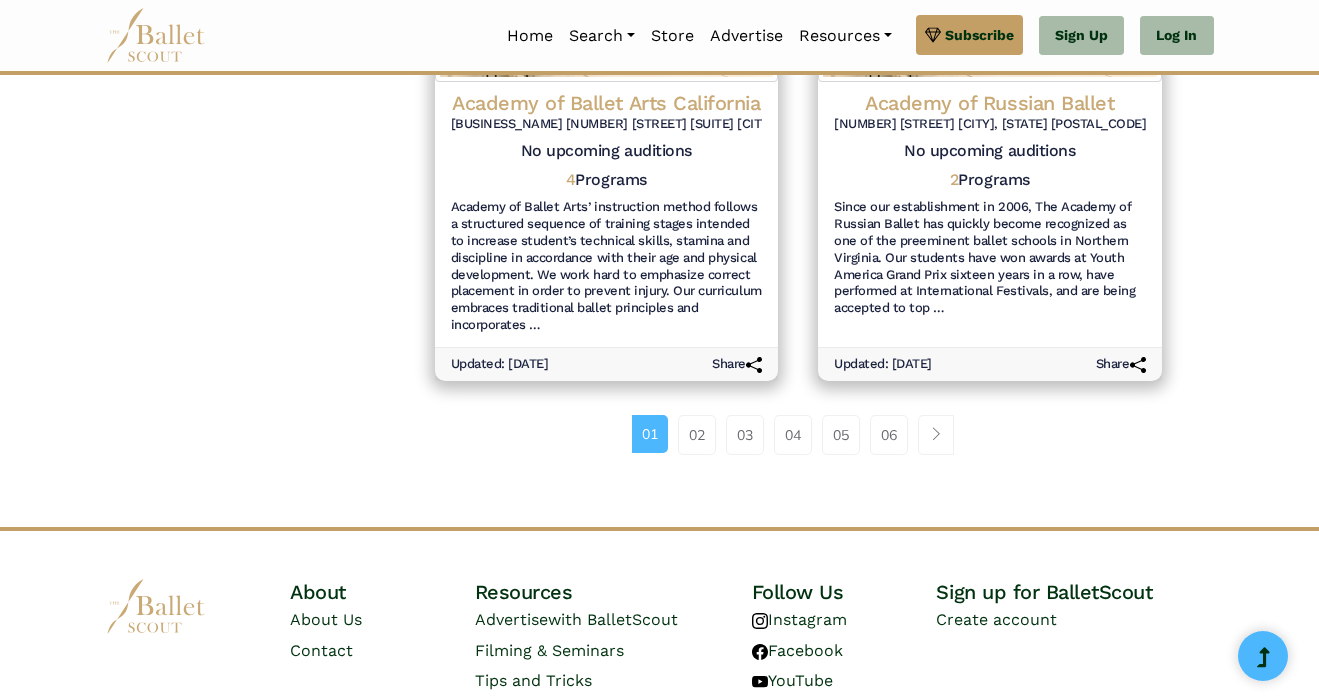 scroll, scrollTop: 2583, scrollLeft: 0, axis: vertical 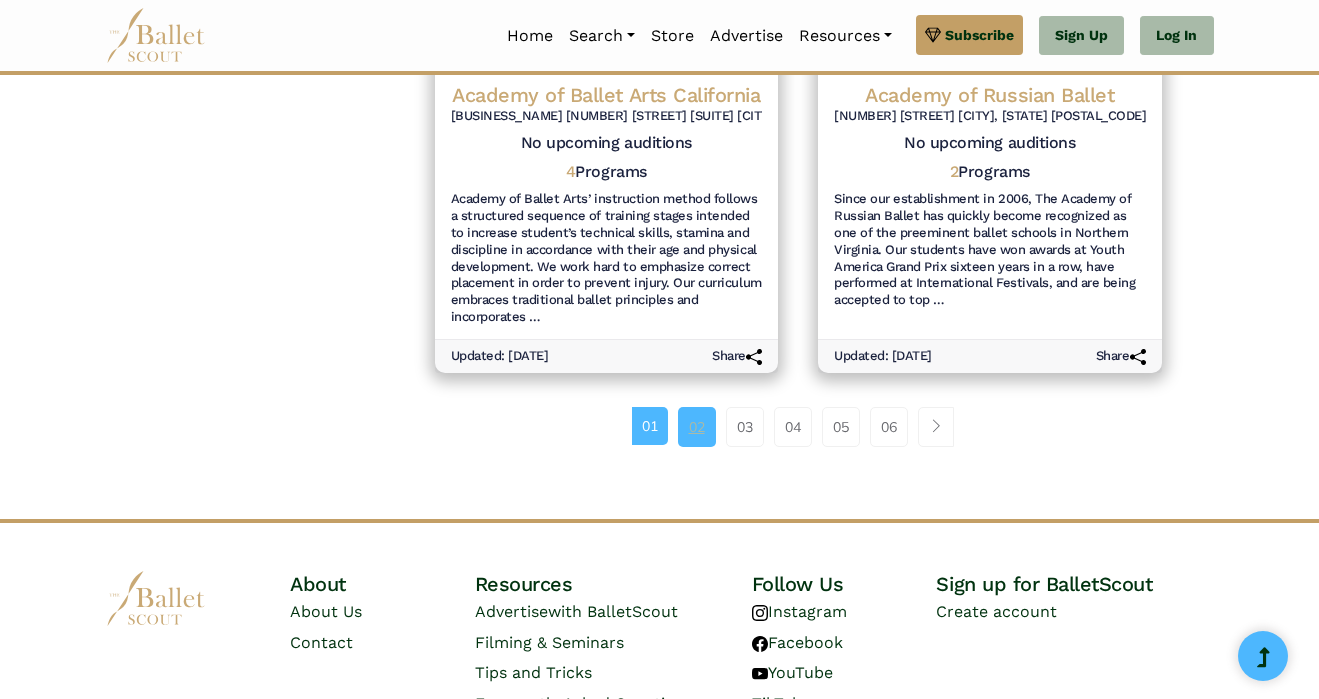 click on "02" at bounding box center [697, 427] 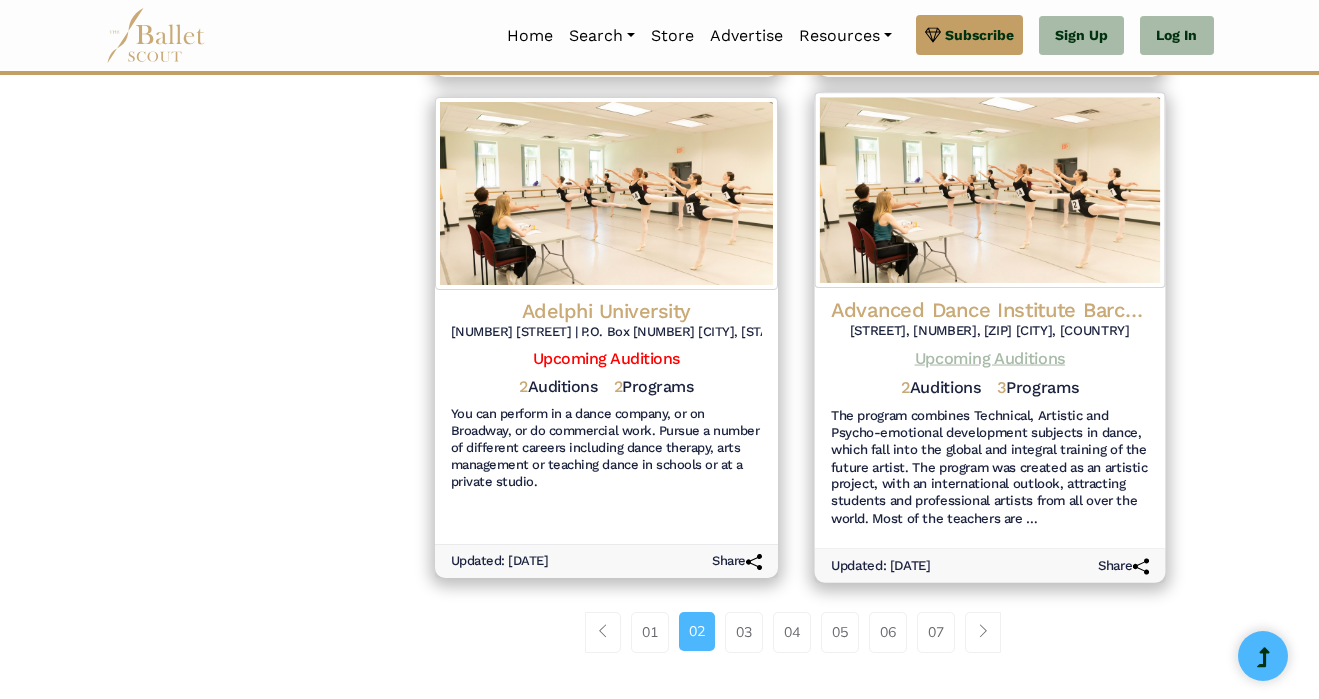 scroll, scrollTop: 0, scrollLeft: 0, axis: both 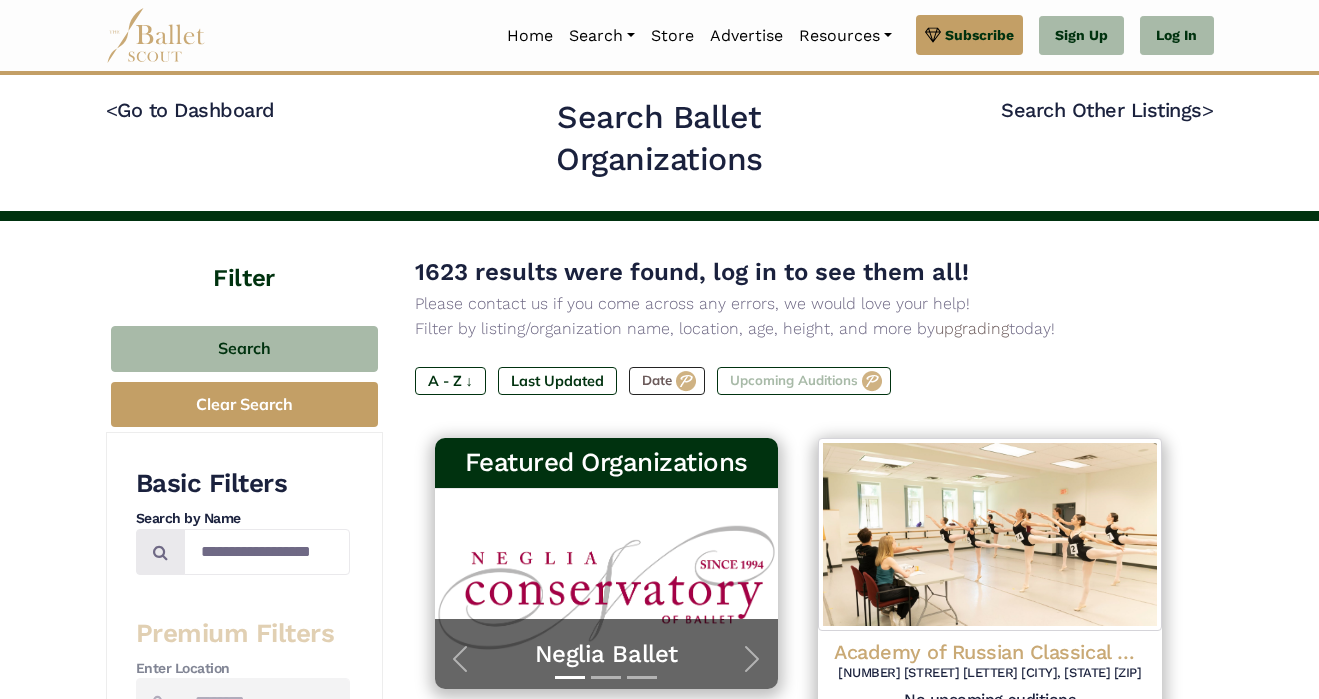 click on "Upcoming Auditions" at bounding box center (804, 381) 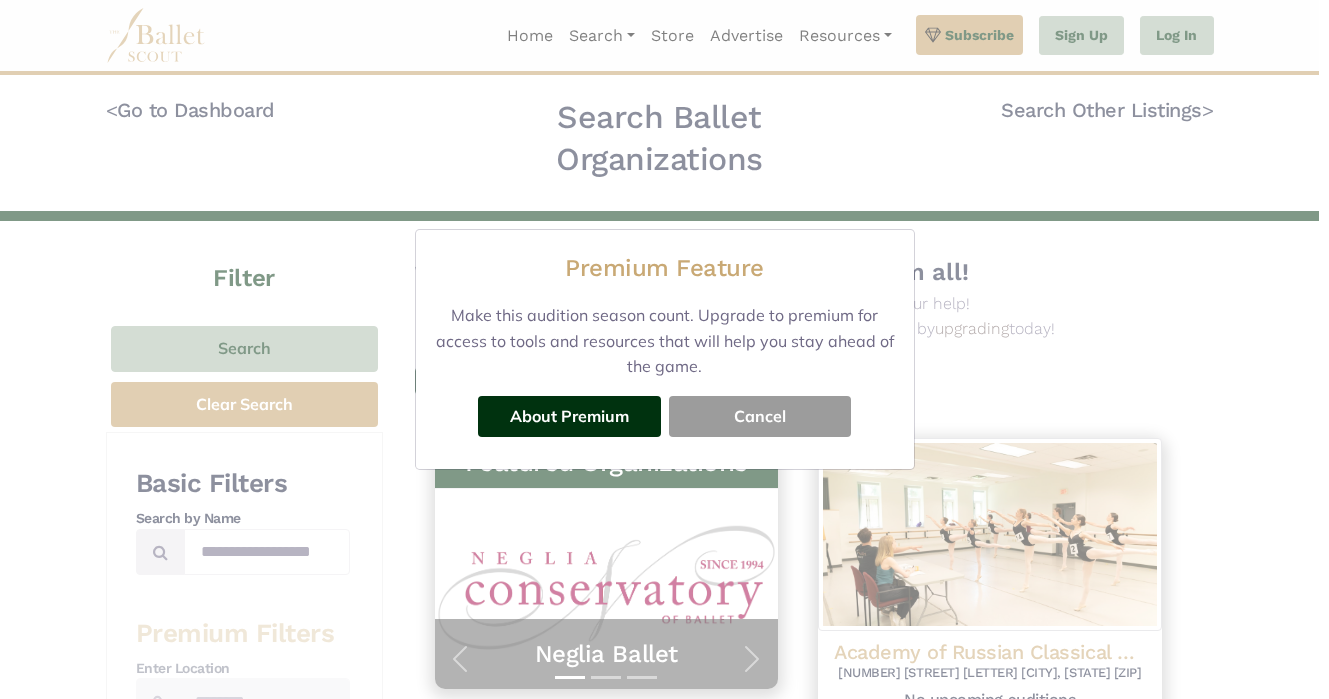 click on "Cancel" at bounding box center (760, 416) 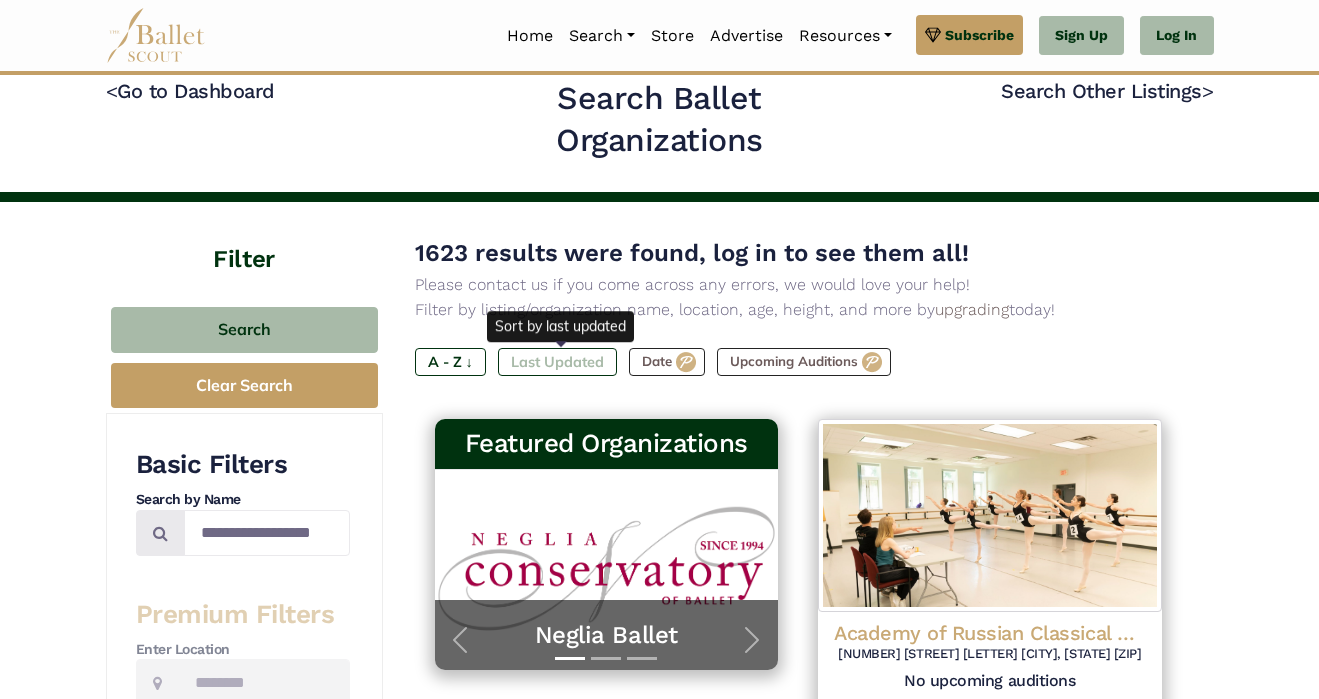 scroll, scrollTop: 40, scrollLeft: 0, axis: vertical 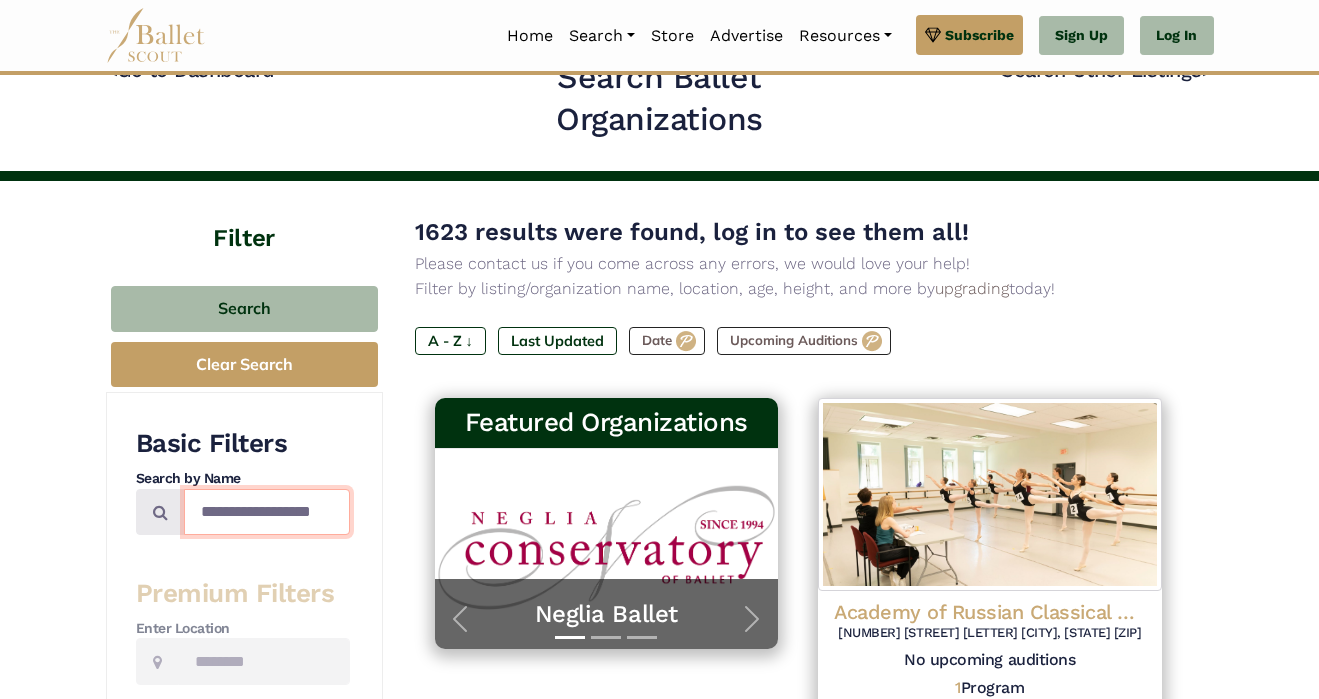 click at bounding box center (267, 512) 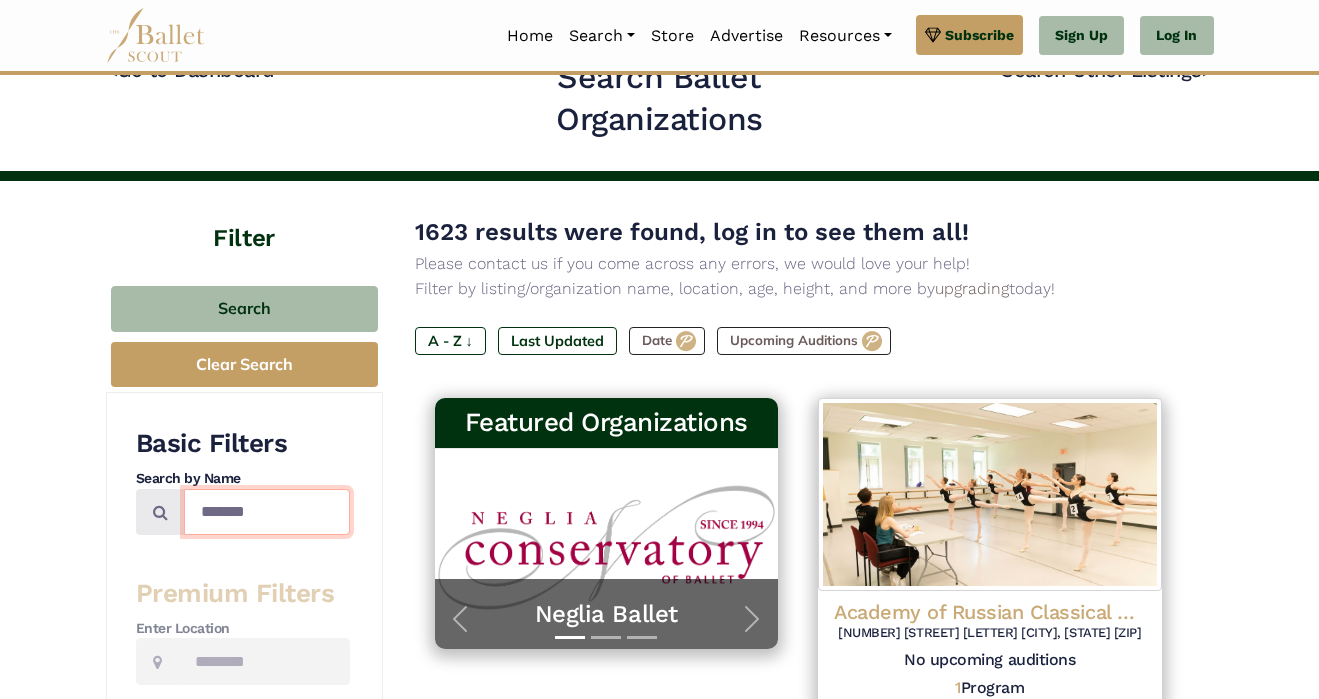 type on "*******" 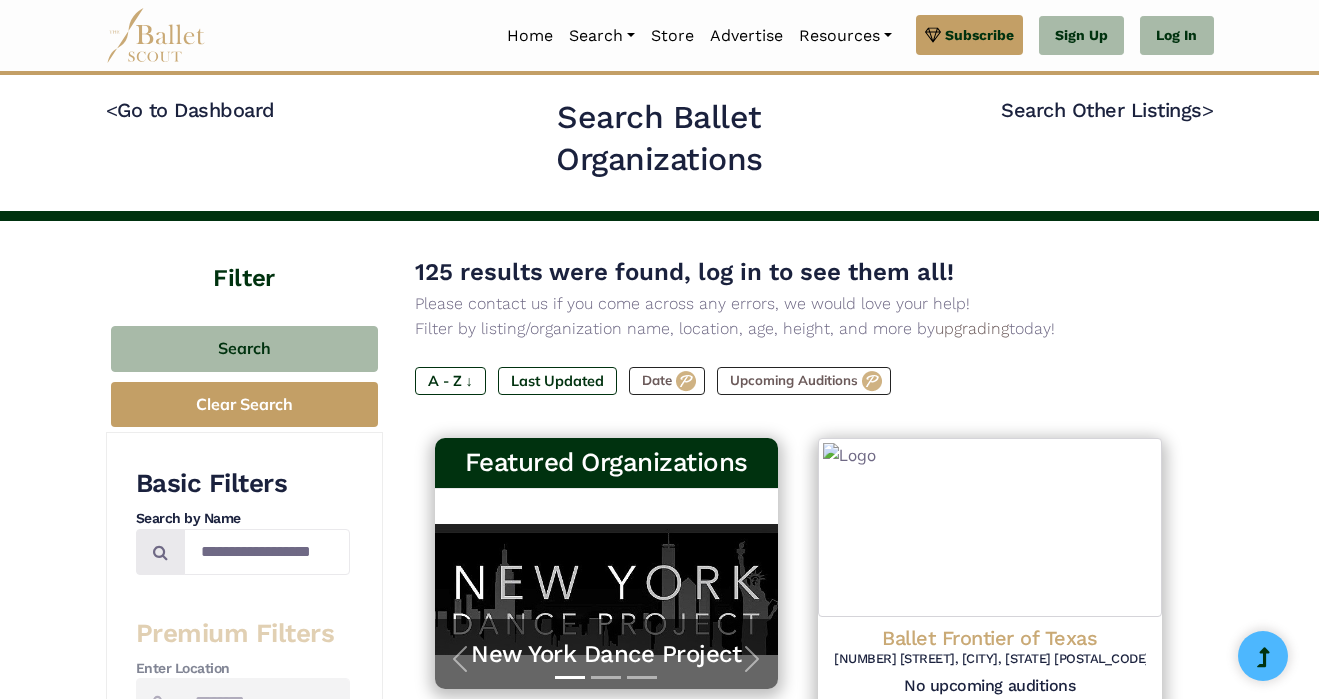 type on "*******" 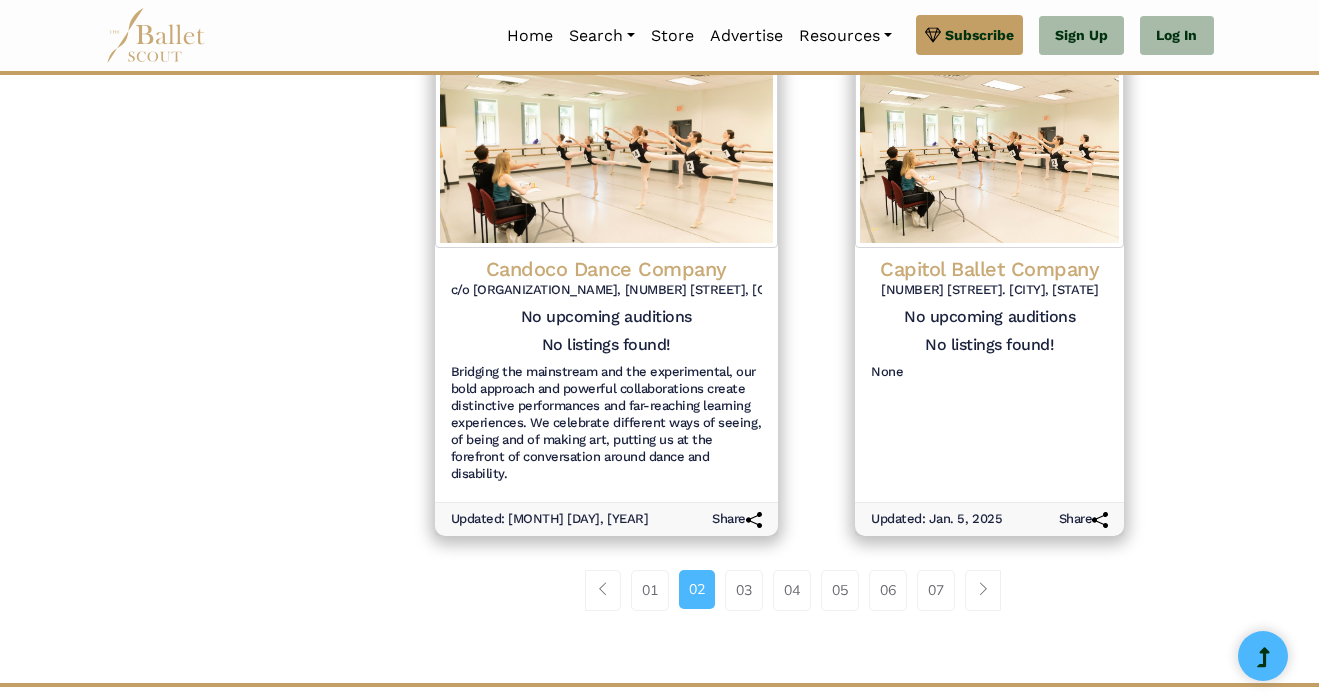 scroll, scrollTop: 2398, scrollLeft: 0, axis: vertical 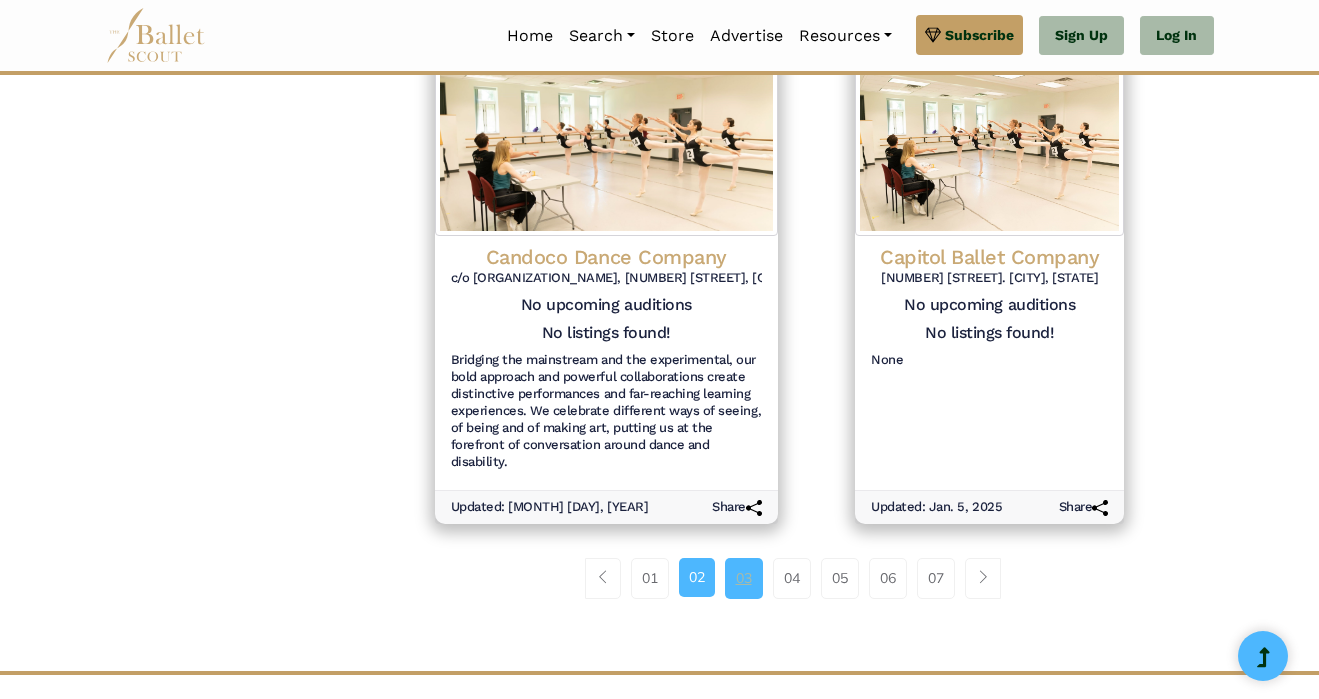 click on "03" at bounding box center [744, 578] 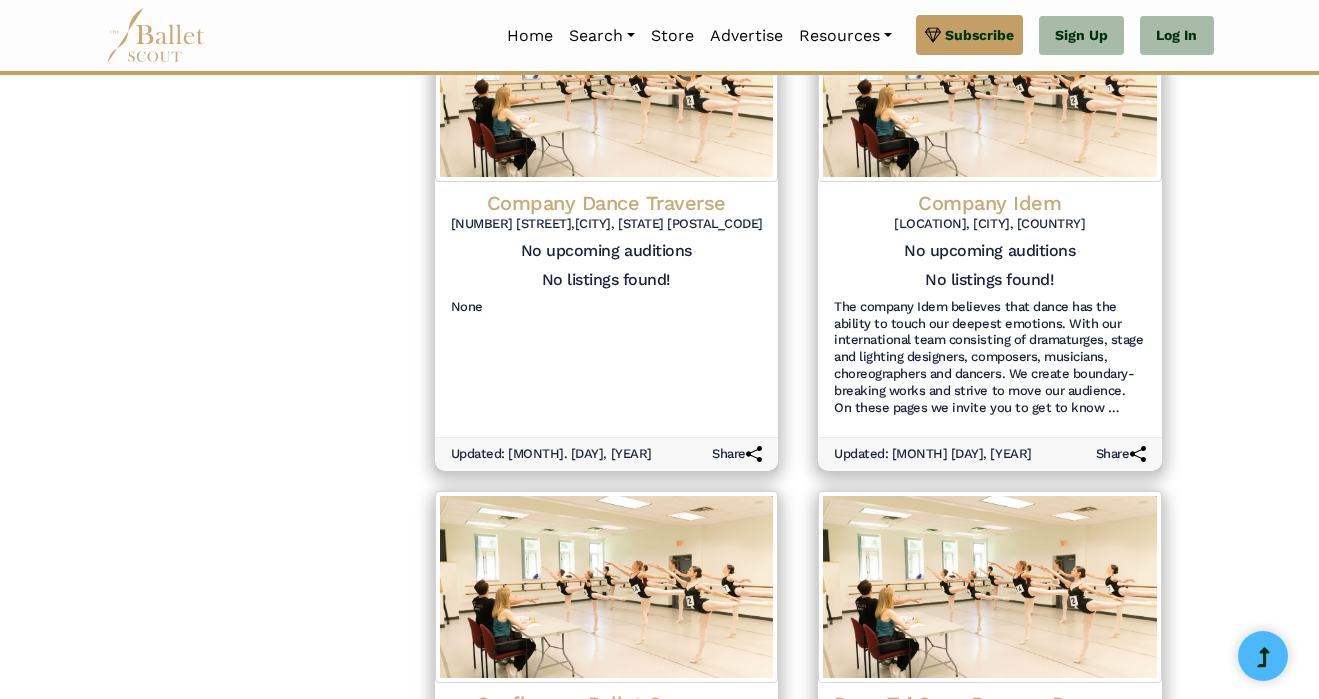 scroll, scrollTop: 1938, scrollLeft: 0, axis: vertical 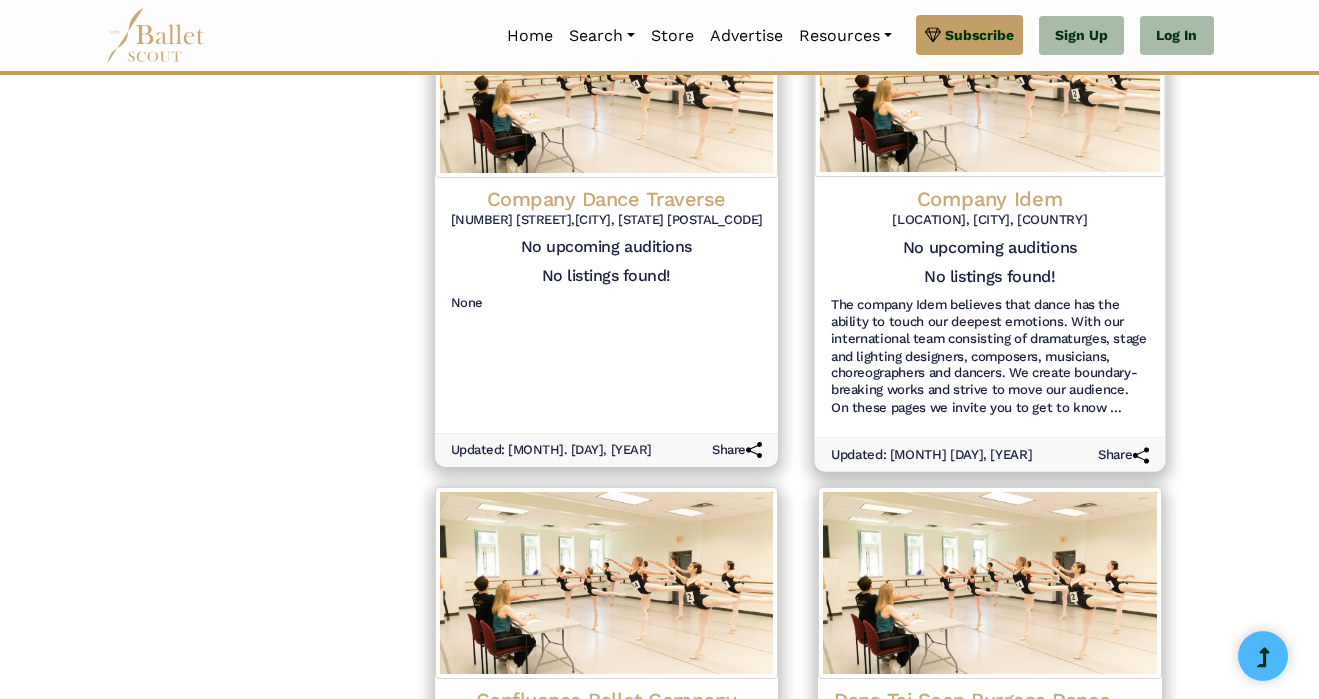 click on "Company Idem" at bounding box center [990, 198] 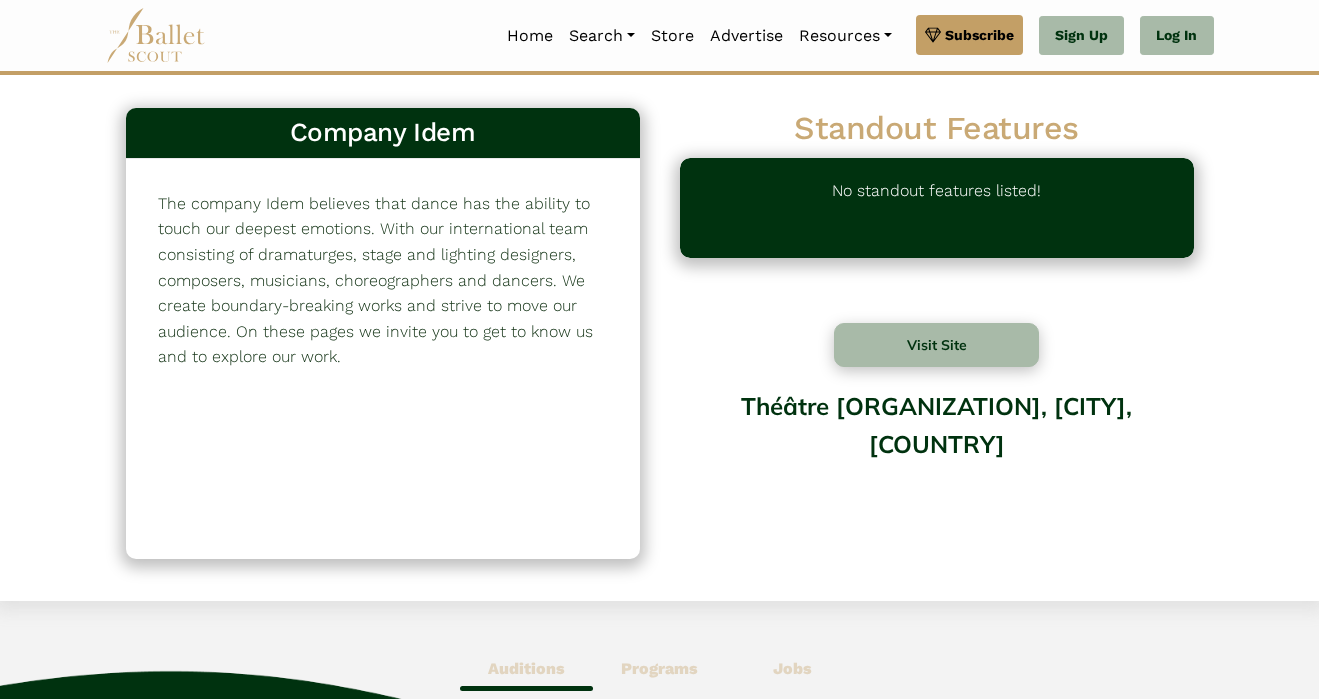 scroll, scrollTop: 0, scrollLeft: 0, axis: both 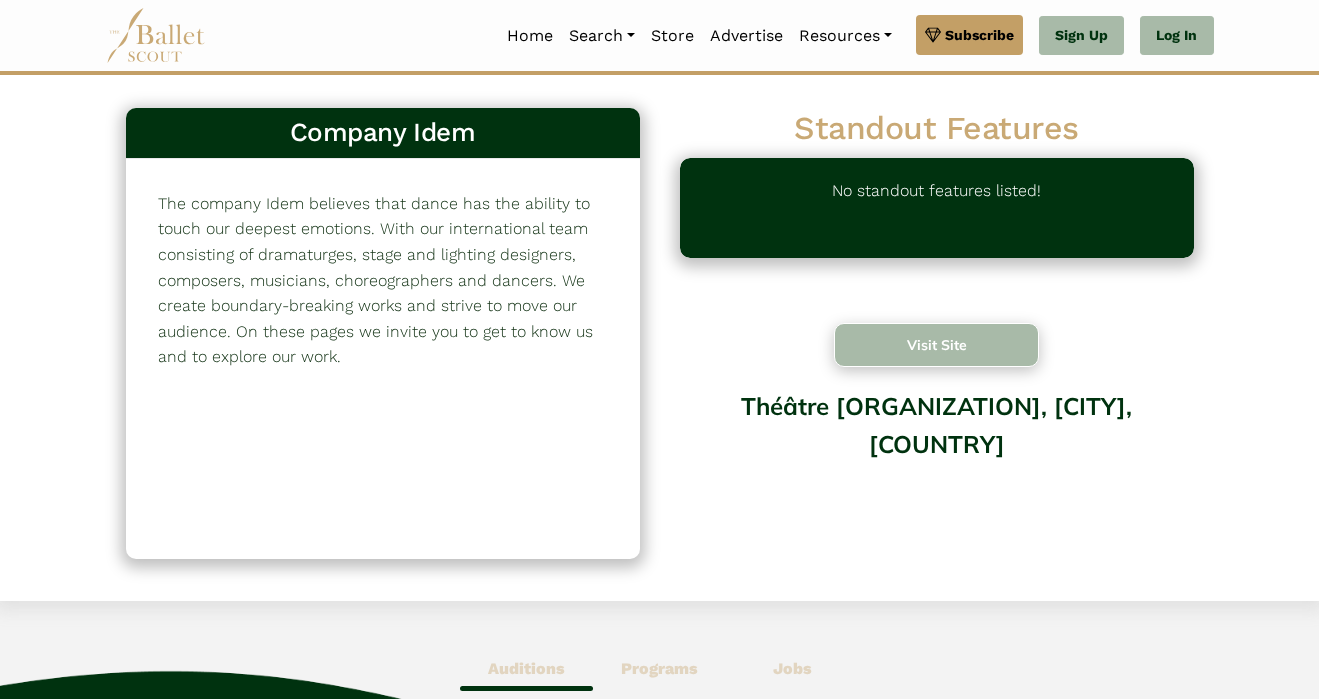 click on "Visit Site" at bounding box center (937, 345) 